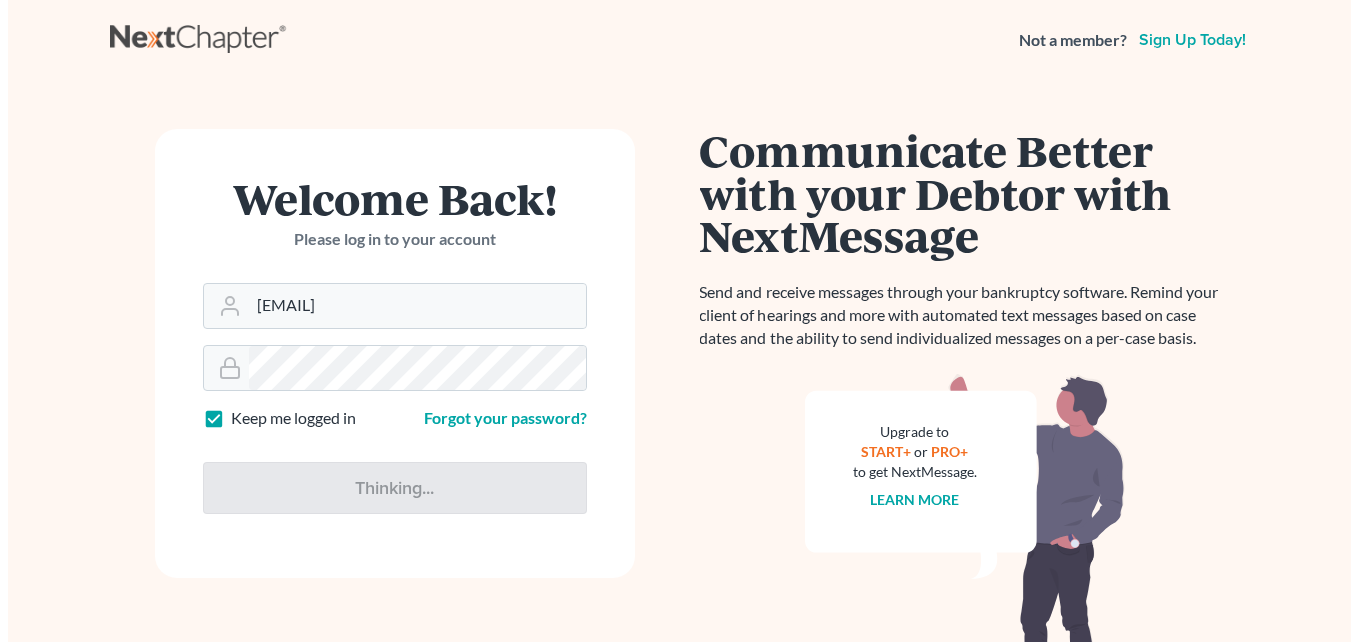 scroll, scrollTop: 0, scrollLeft: 0, axis: both 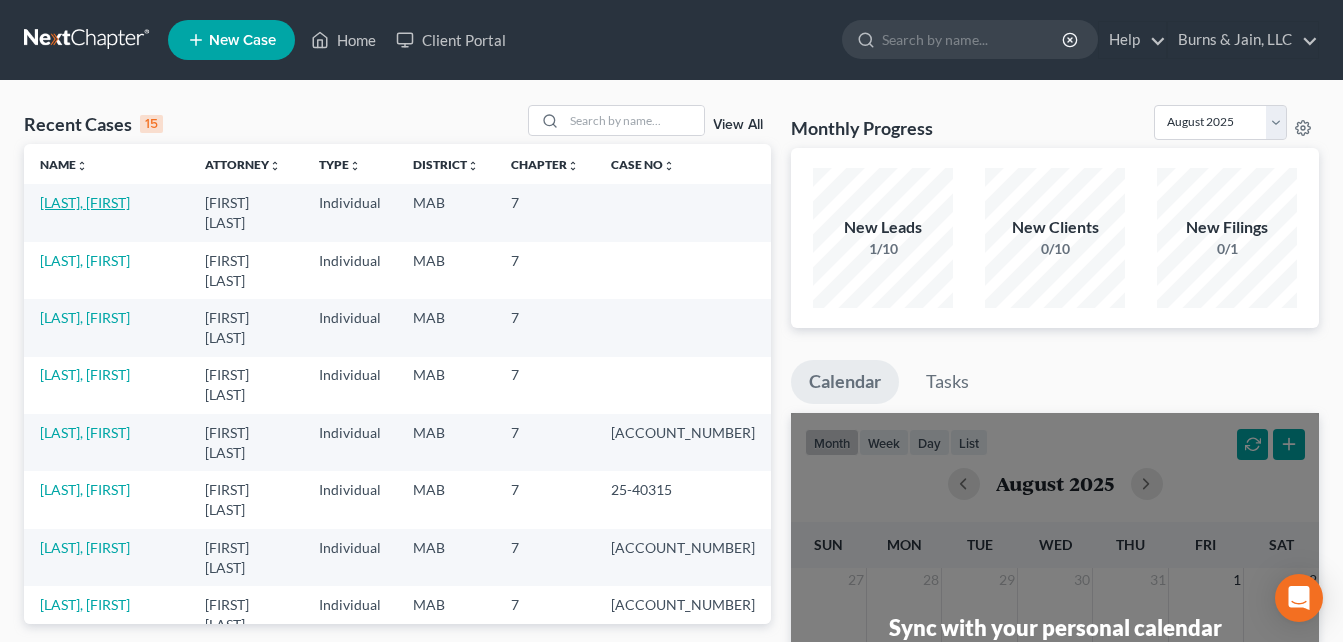click on "[LAST], [FIRST]" at bounding box center (85, 202) 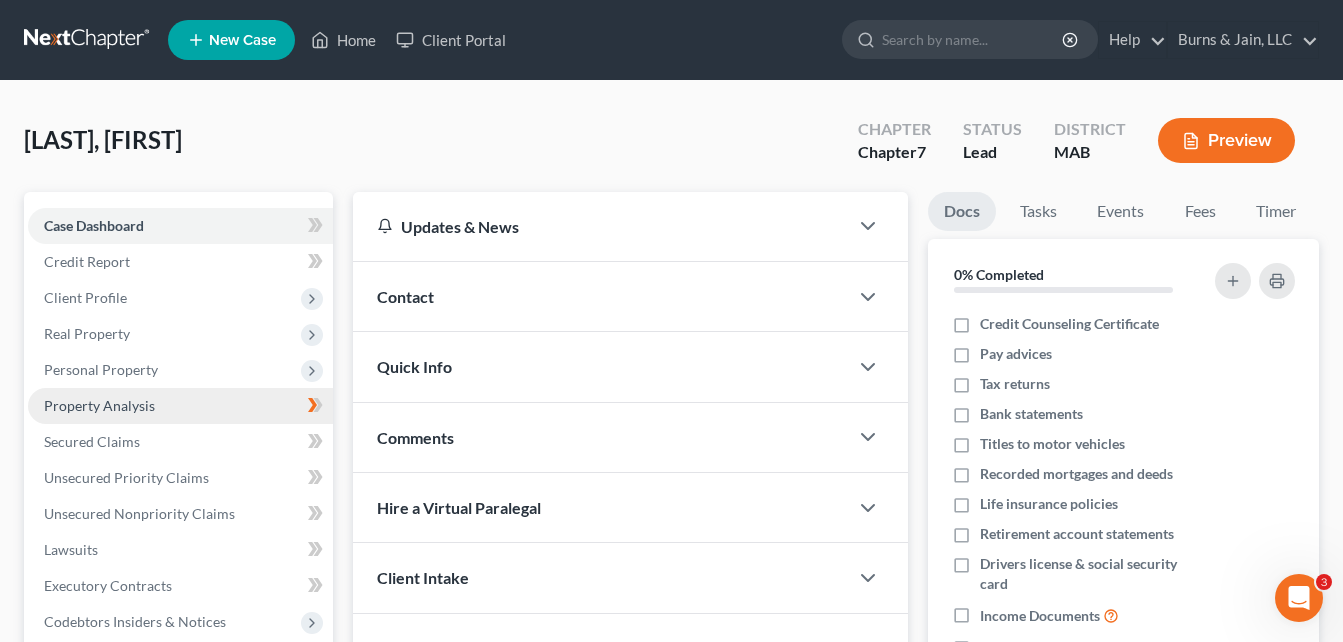 scroll, scrollTop: 0, scrollLeft: 0, axis: both 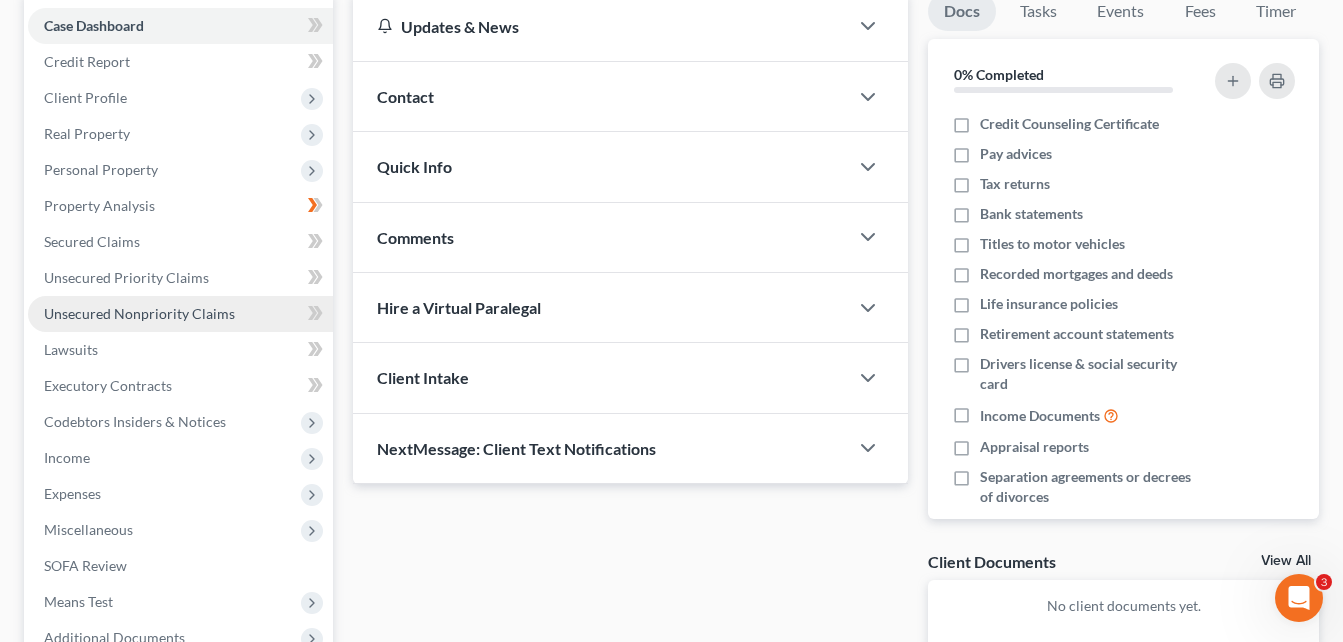 click on "Unsecured Nonpriority Claims" at bounding box center [139, 313] 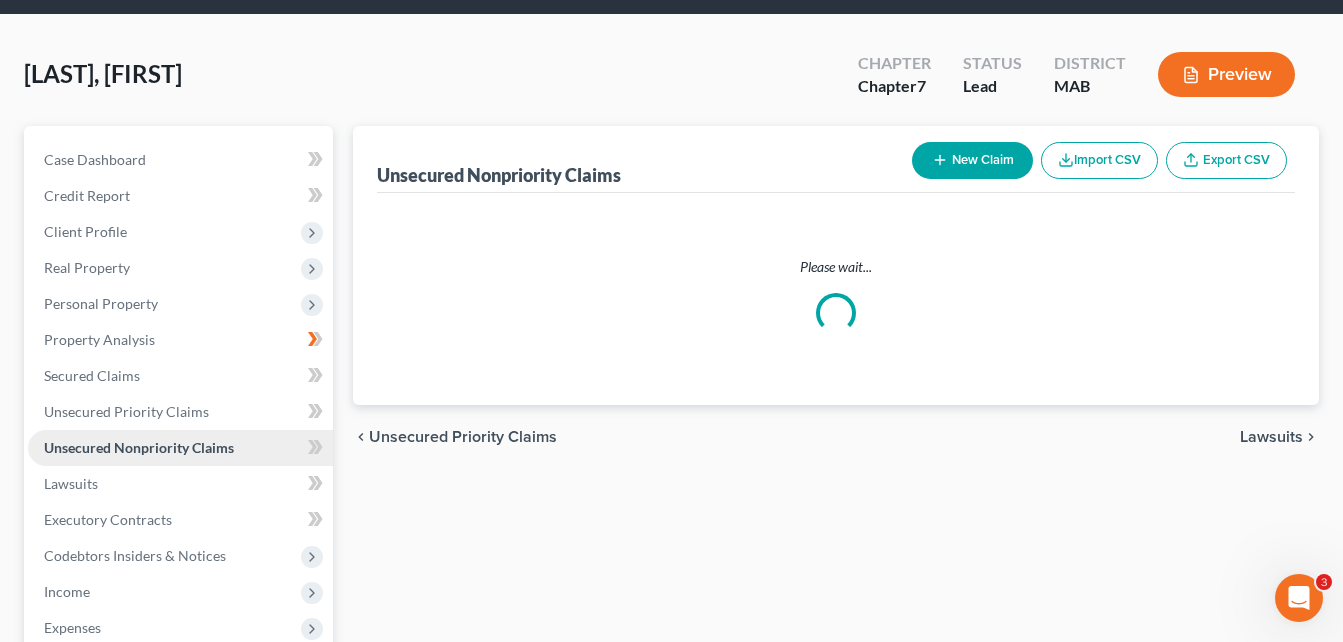 scroll, scrollTop: 0, scrollLeft: 0, axis: both 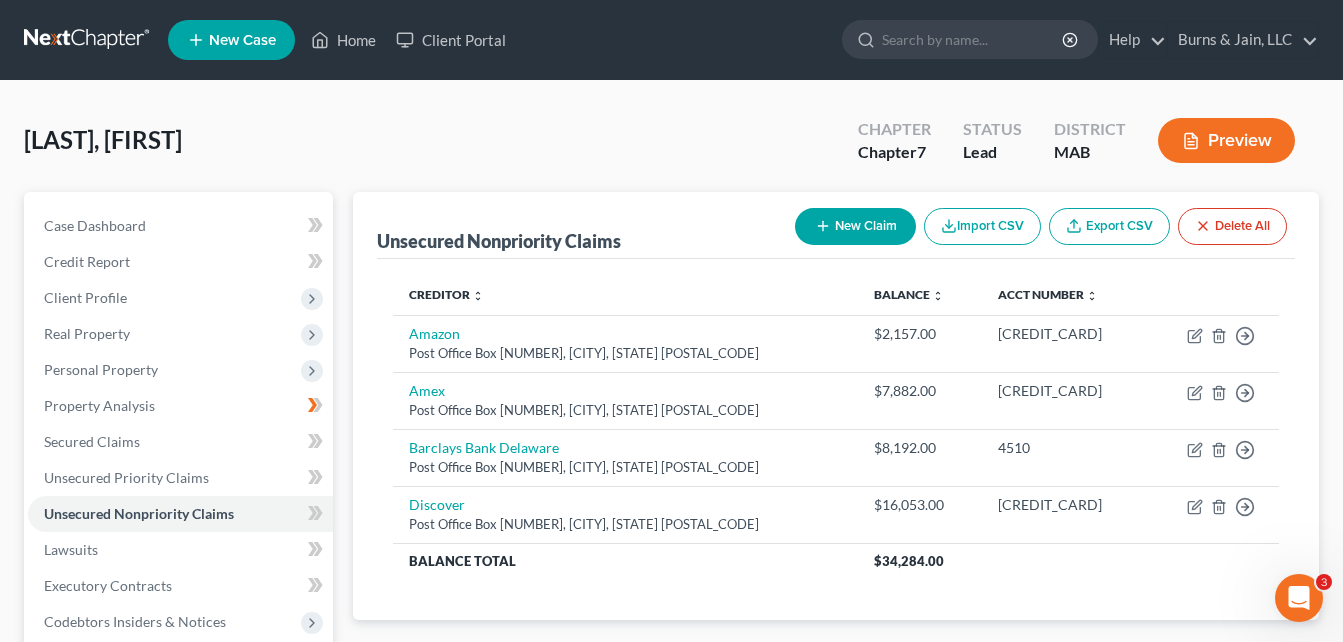 click on "New Claim" at bounding box center (855, 226) 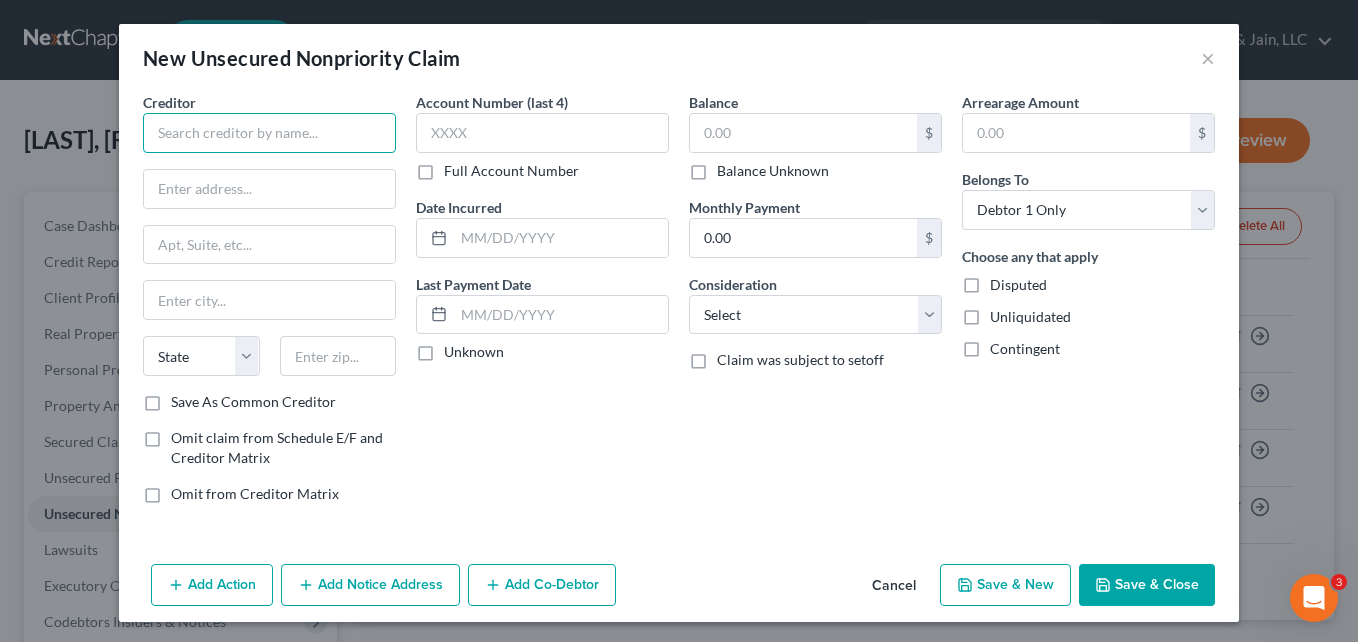 click at bounding box center [269, 133] 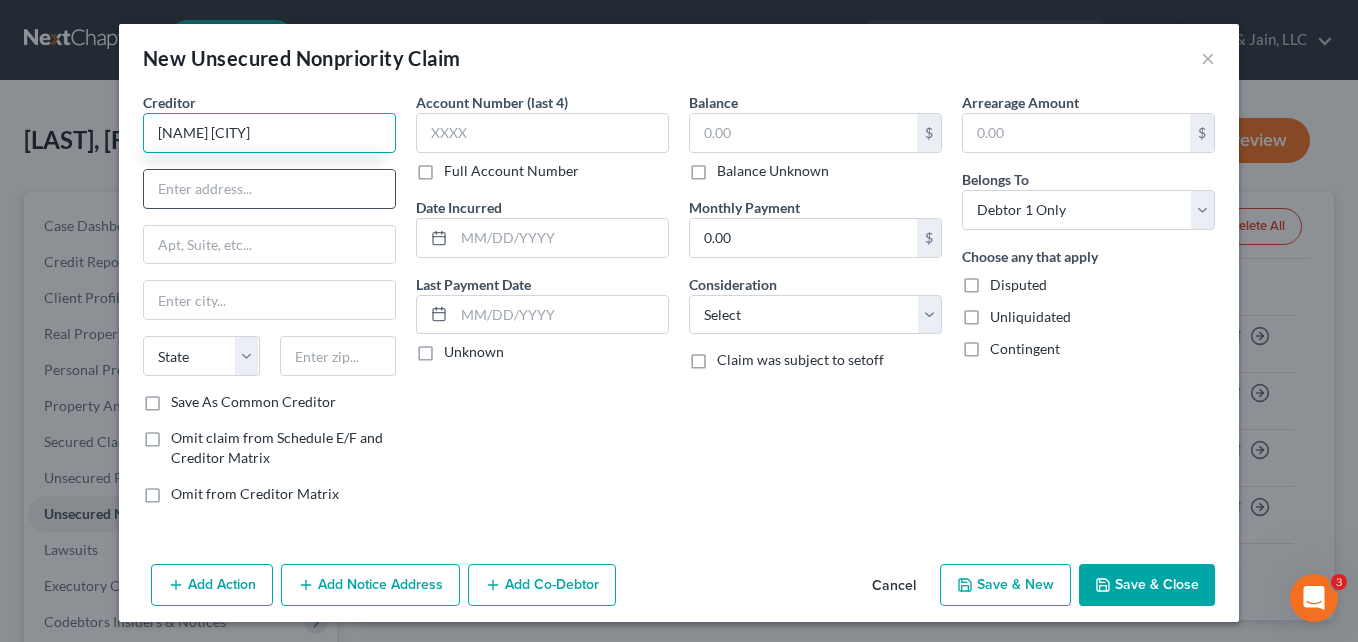 type on "[NAME] [CITY]" 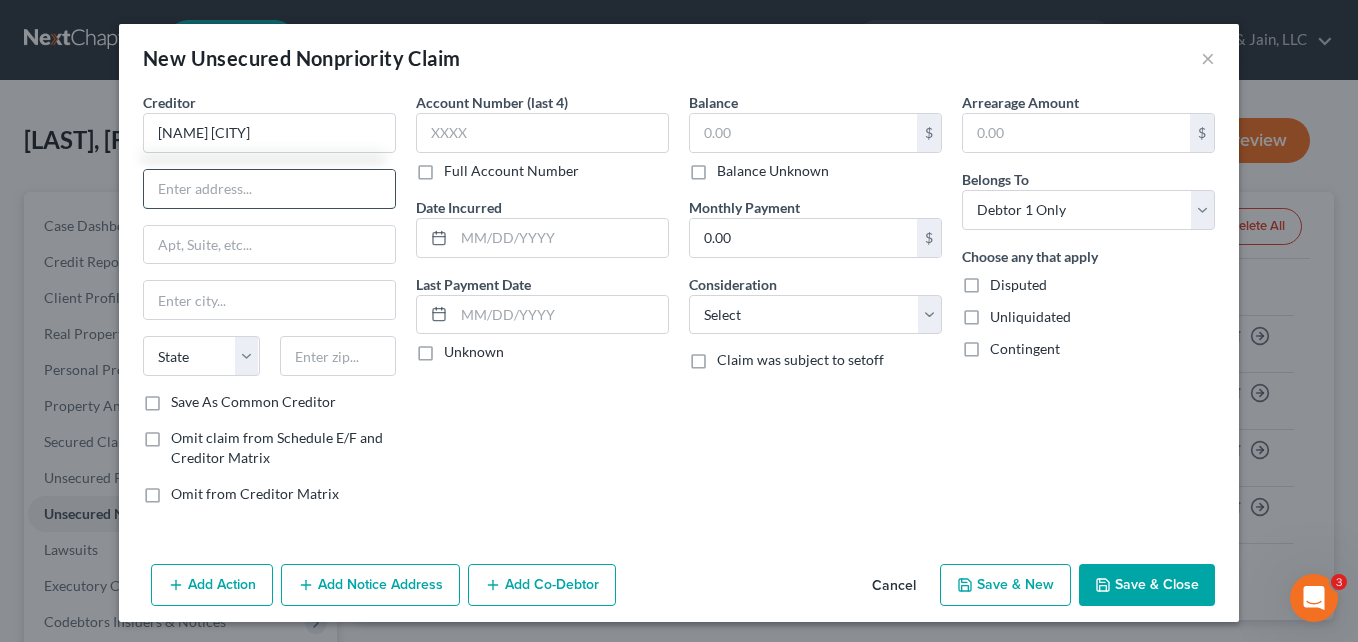 click at bounding box center [269, 189] 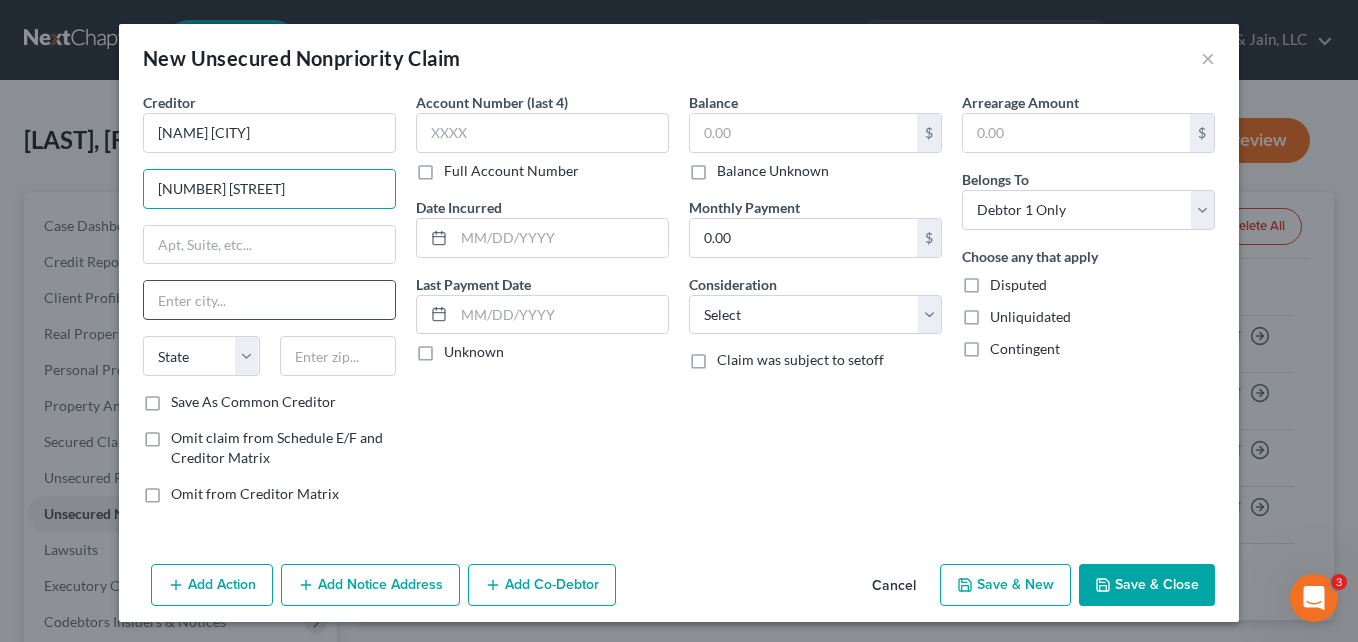 type on "[NUMBER] [STREET]" 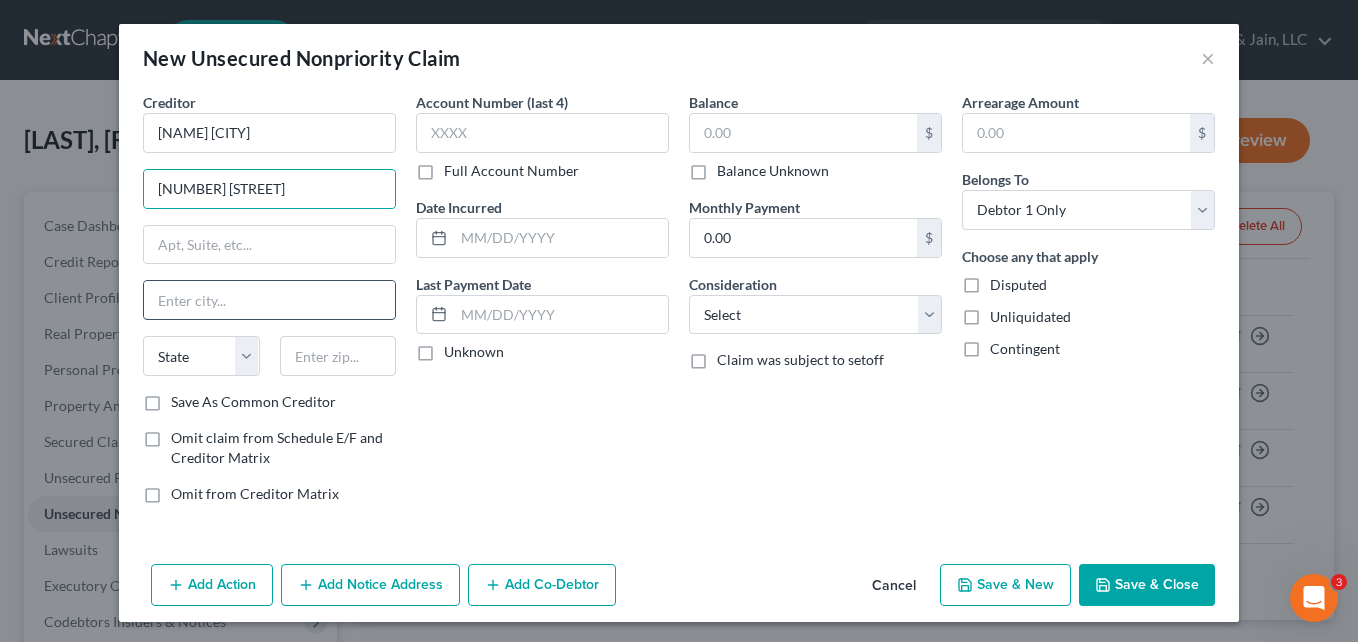 click at bounding box center (269, 300) 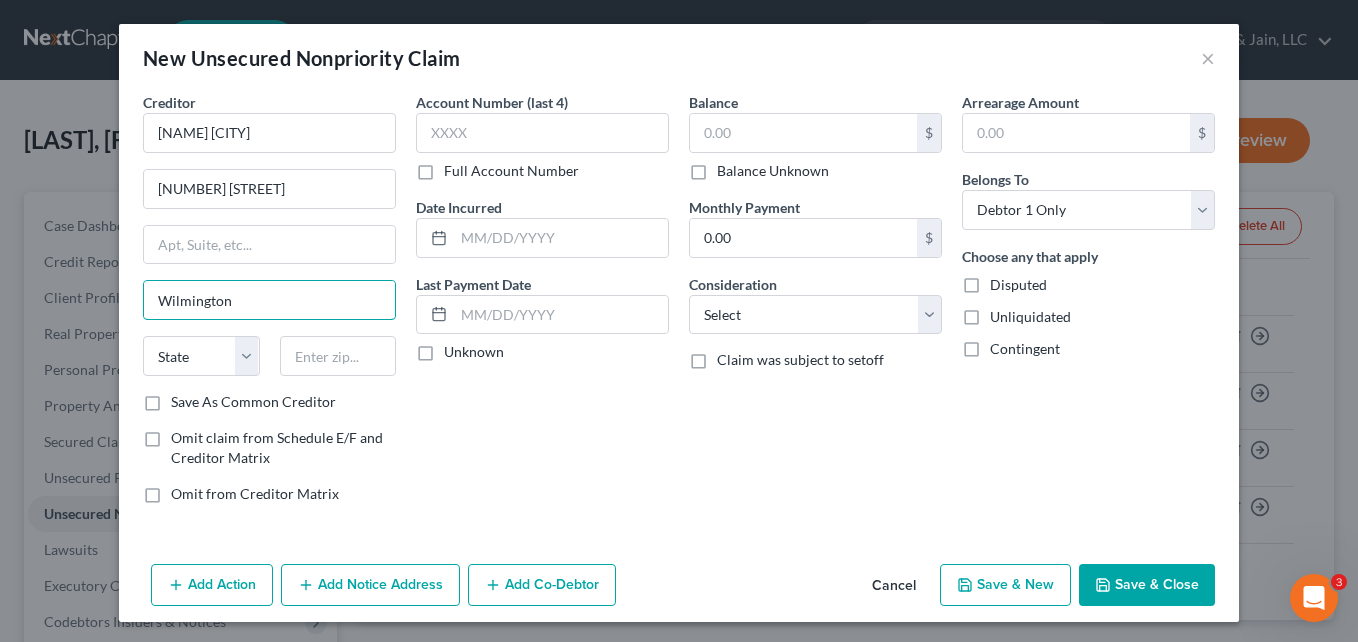type on "Wilmington" 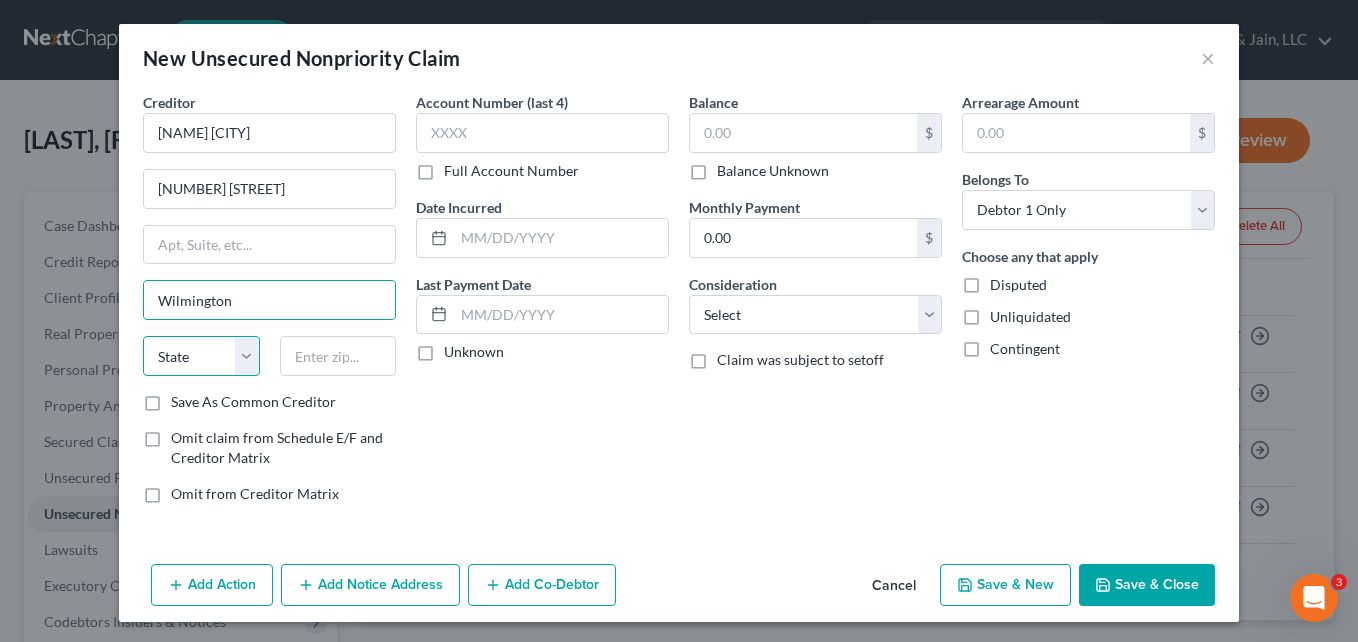 click on "State AL AK AR AZ CA CO CT DE DC FL GA GU HI ID IL IN IA KS KY LA ME MD MA MI MN MS MO MT NC ND NE NV NH NJ NM NY OH OK OR PA PR RI SC SD TN TX UT VI VA VT WA WV WI WY" at bounding box center [201, 356] 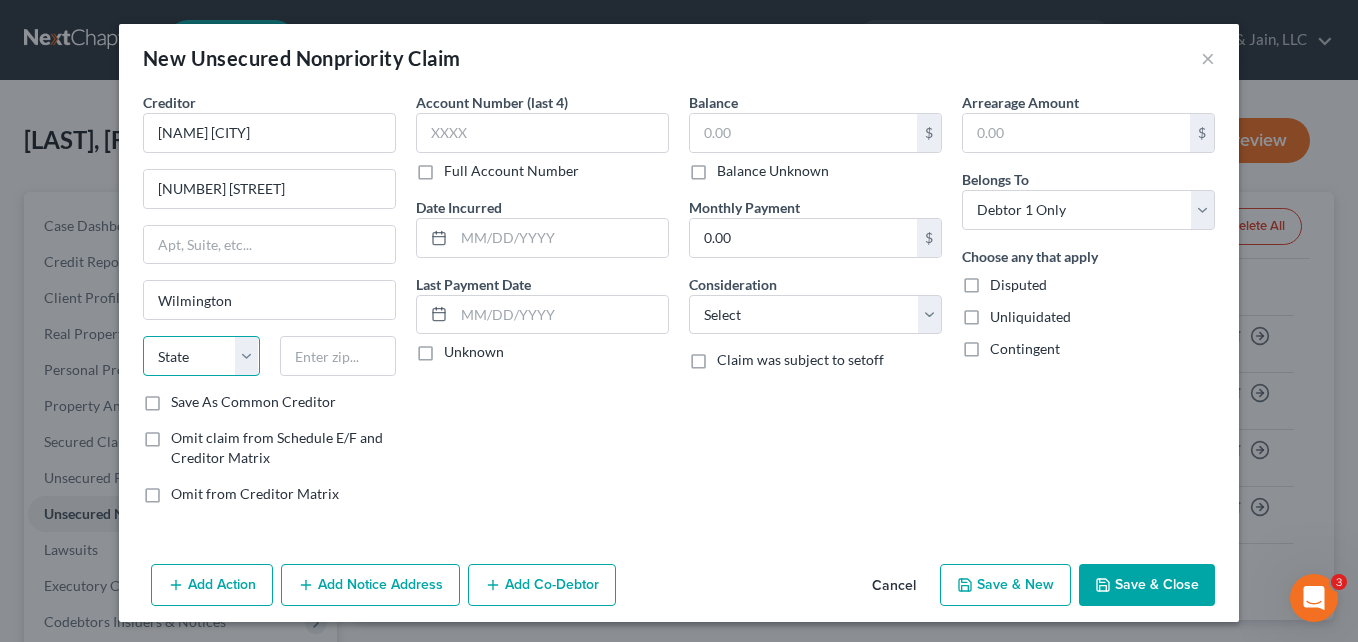 select on "22" 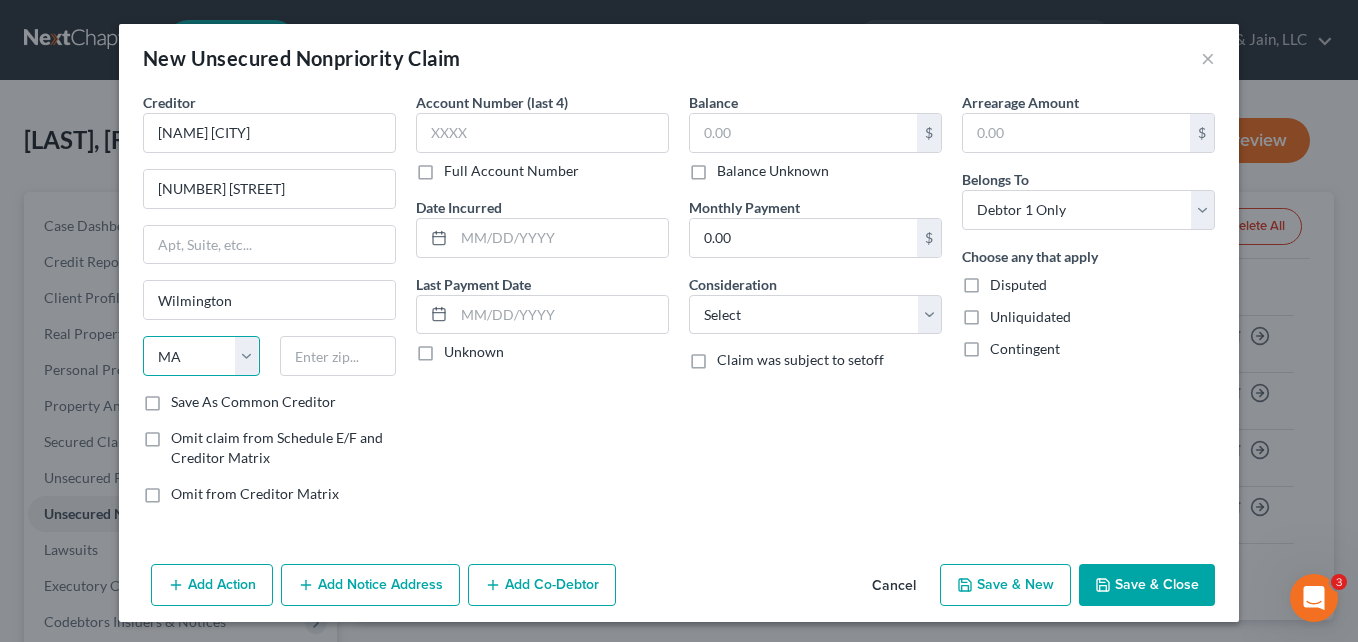 click on "State AL AK AR AZ CA CO CT DE DC FL GA GU HI ID IL IN IA KS KY LA ME MD MA MI MN MS MO MT NC ND NE NV NH NJ NM NY OH OK OR PA PR RI SC SD TN TX UT VI VA VT WA WV WI WY" at bounding box center (201, 356) 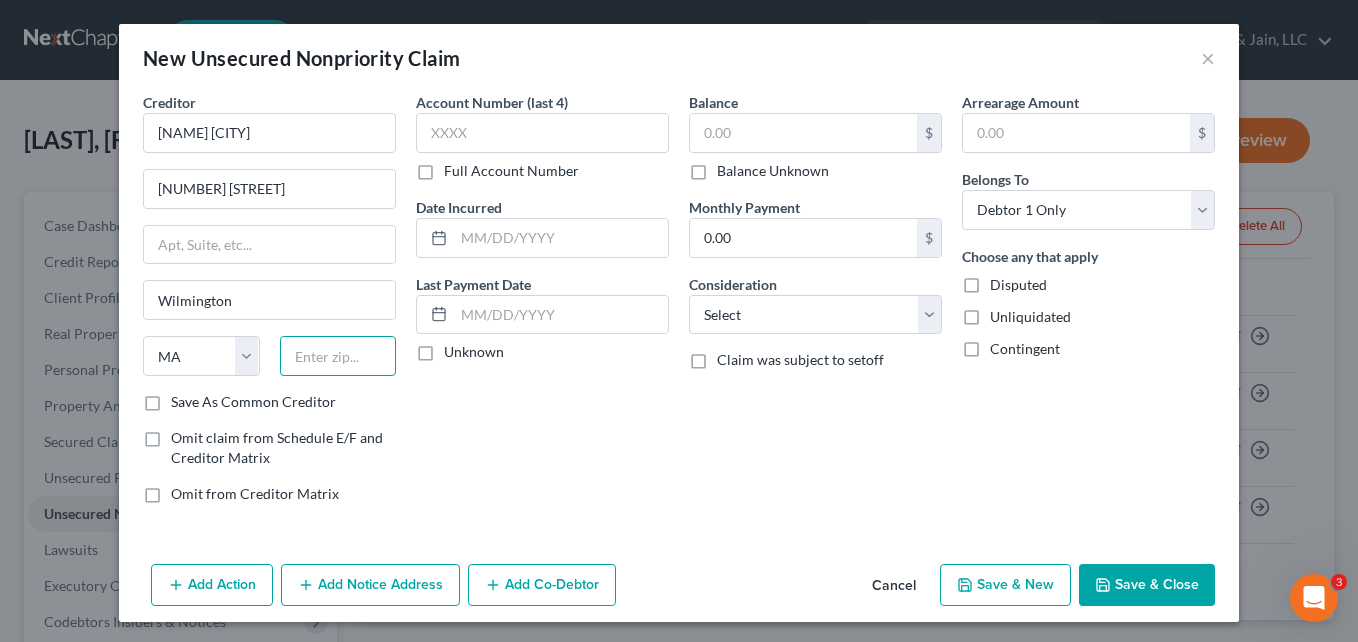 click at bounding box center (338, 356) 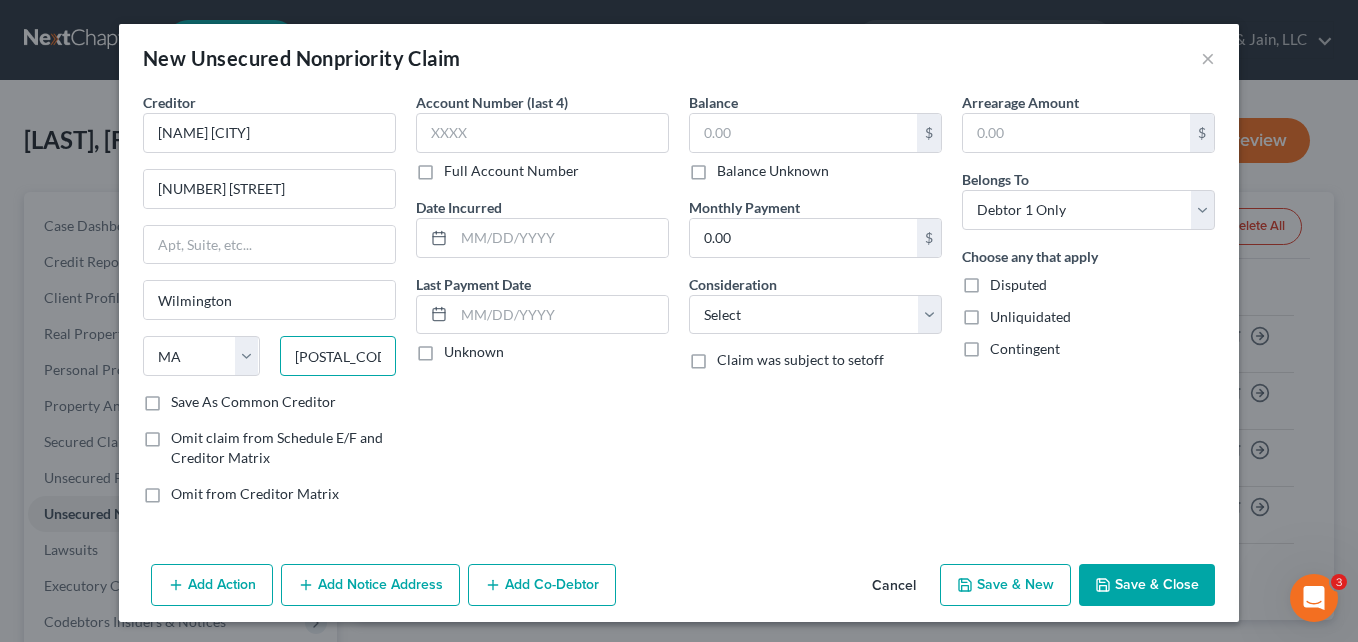 type on "[POSTAL_CODE]" 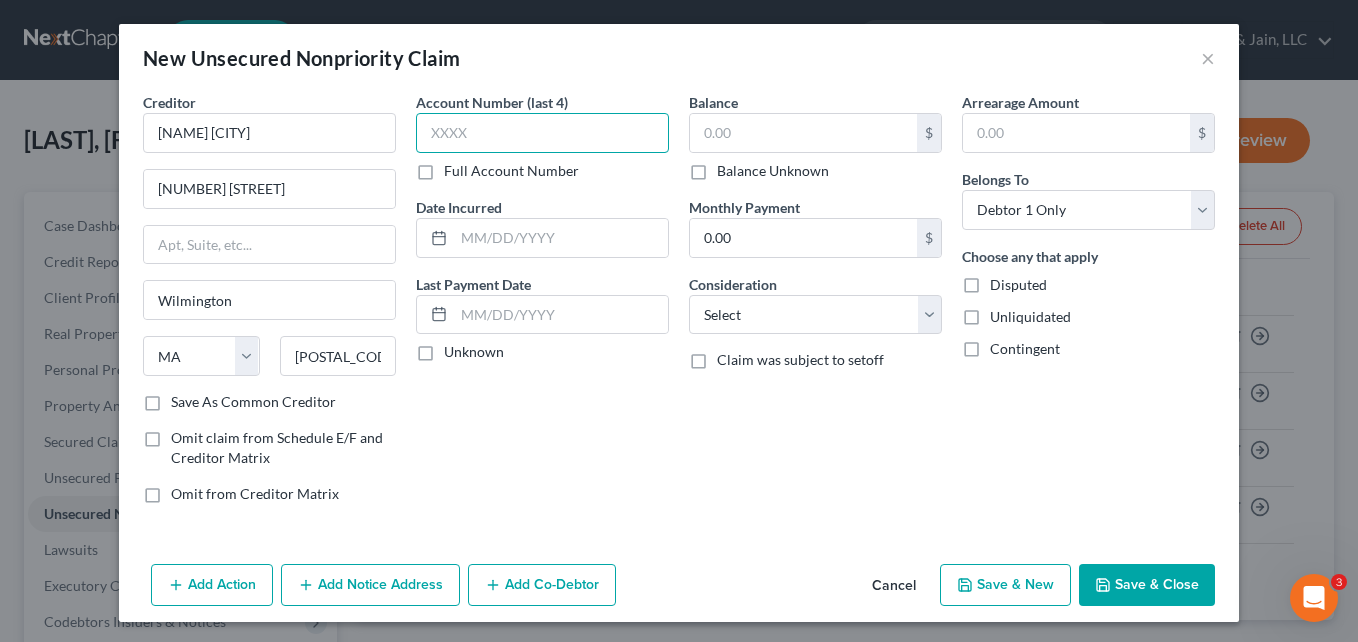 click at bounding box center (542, 133) 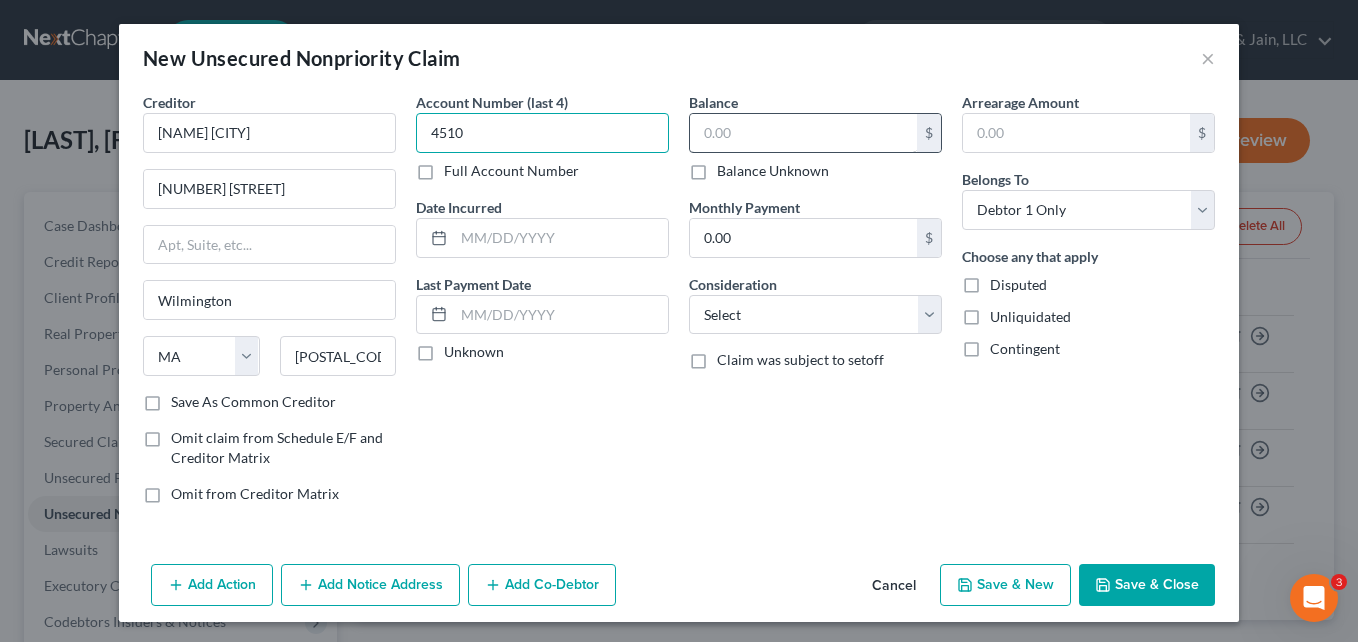 type on "4510" 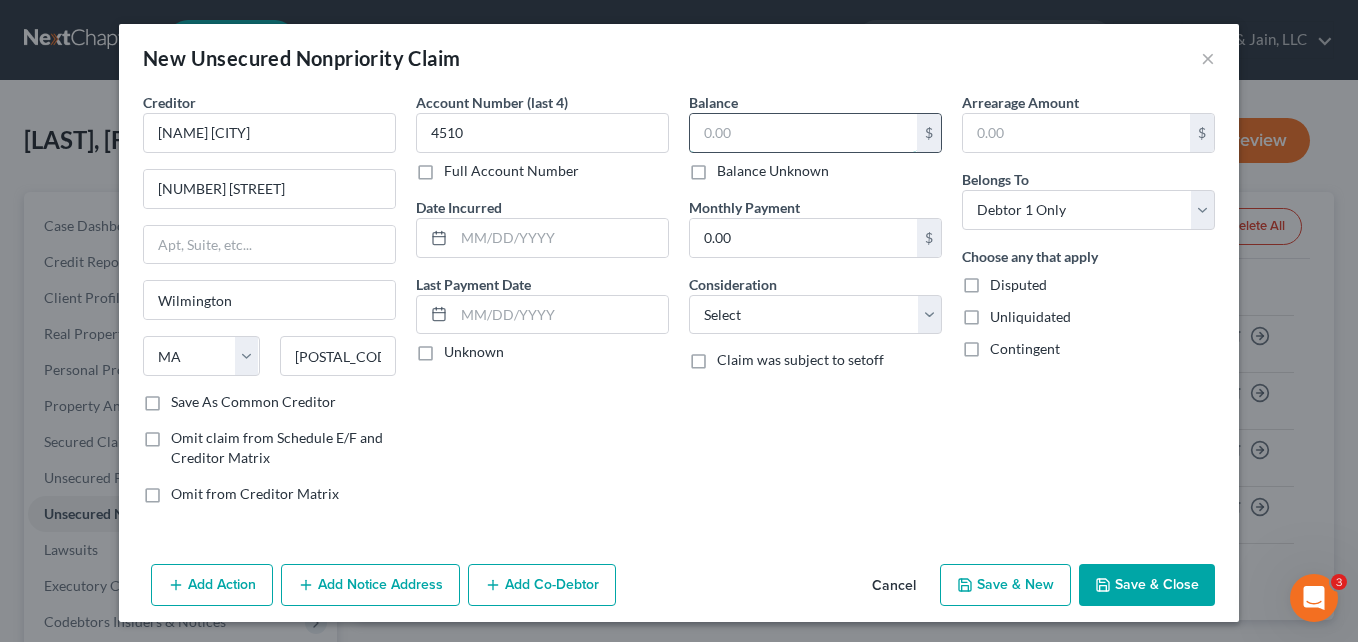 click at bounding box center [803, 133] 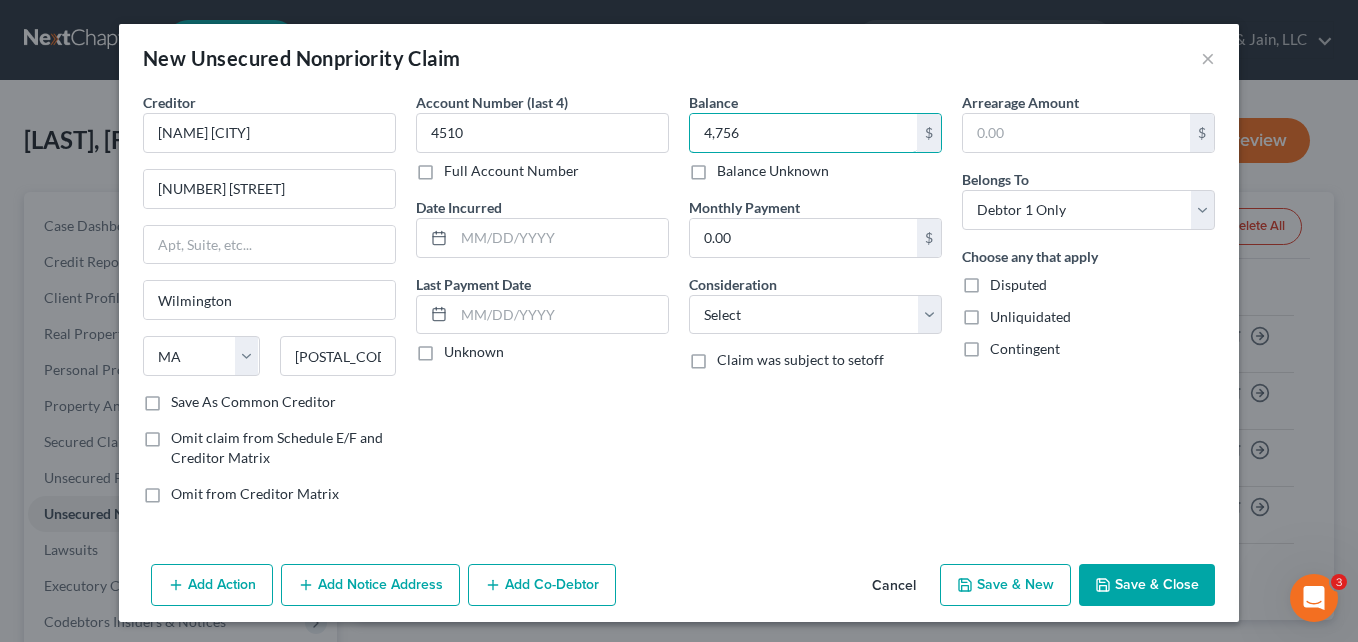 type on "4,756" 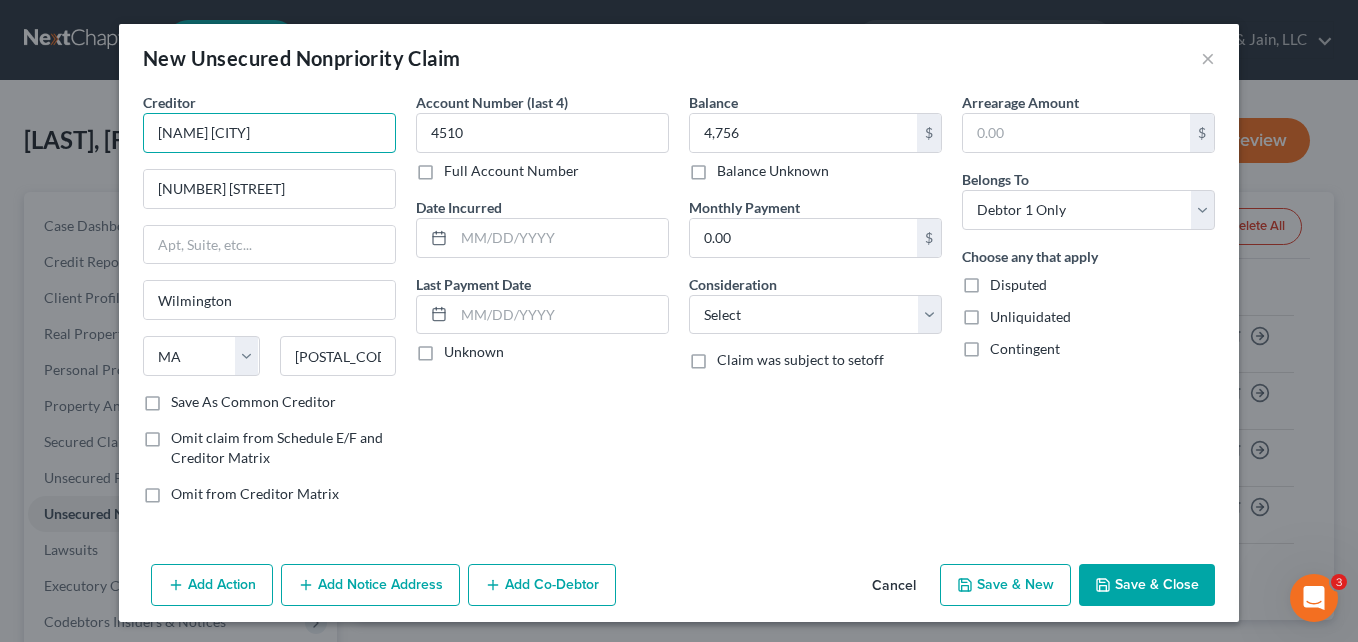 click on "[NAME] [CITY]" at bounding box center (269, 133) 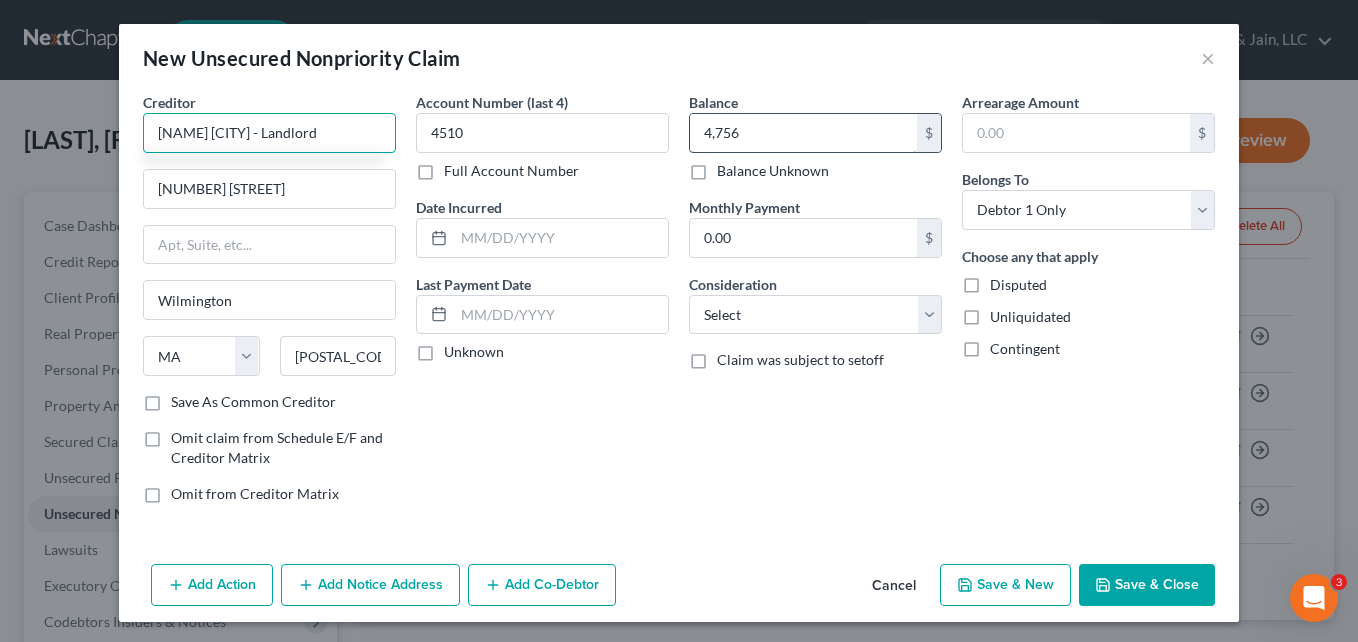 type on "[NAME] [CITY] - Landlord" 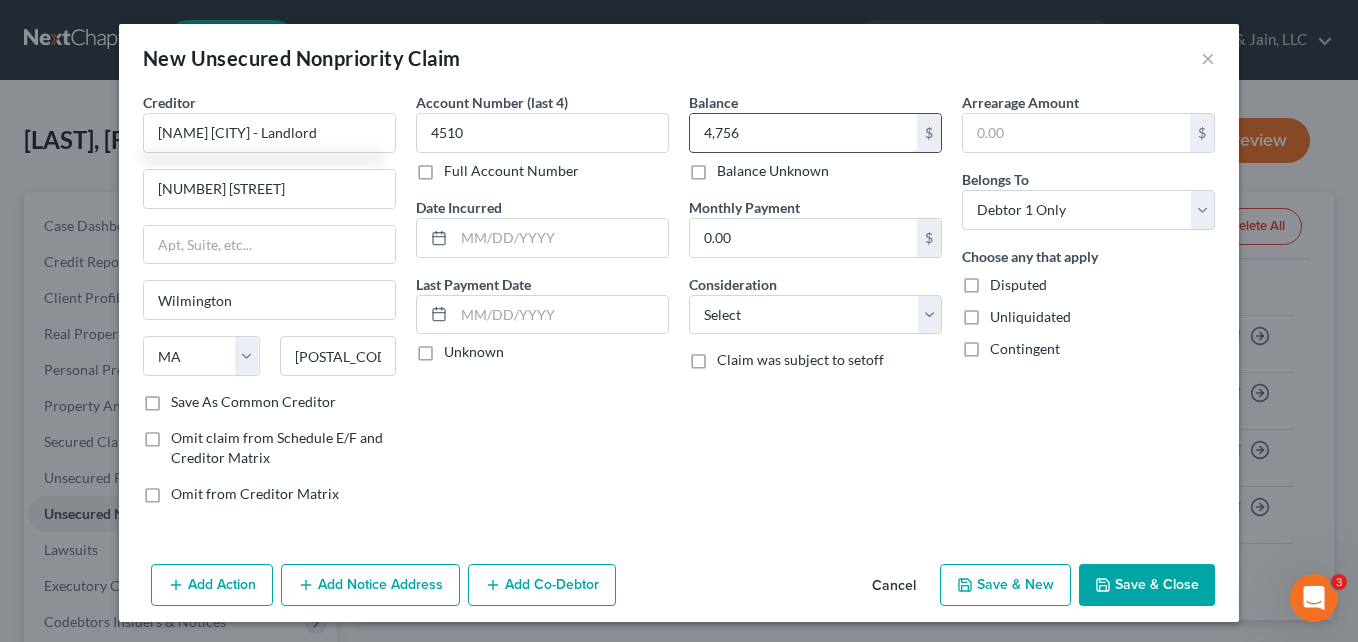 click on "4,756" at bounding box center (803, 133) 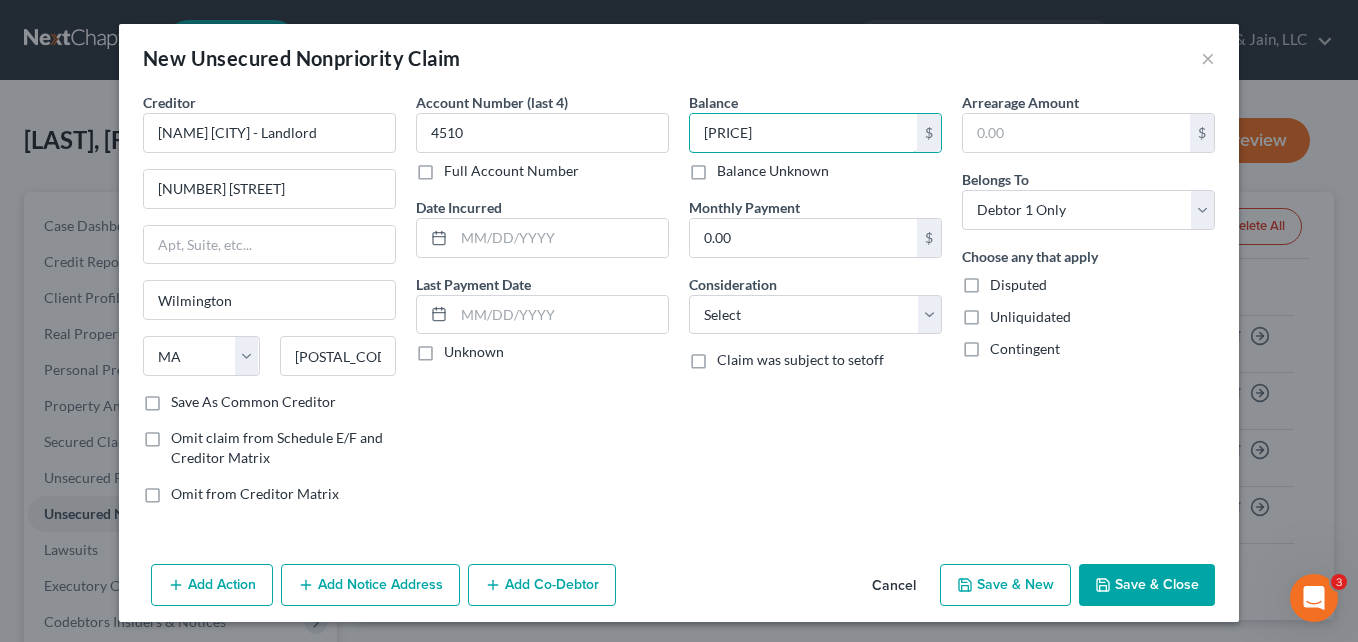 type on "[PRICE]" 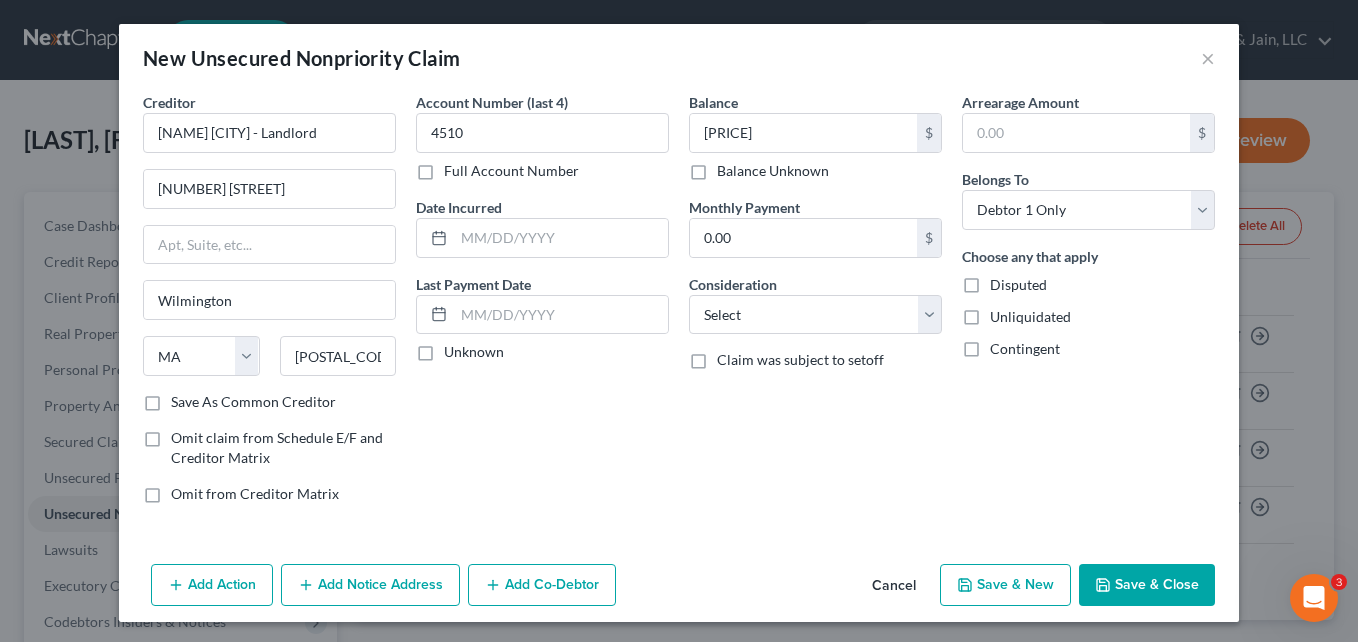 click on "Balance
7,405.28 $
Balance Unknown
Balance Undetermined
7,405.28 $
Balance Unknown
Monthly Payment 0.00 $ Consideration Select Cable / Satellite Services Collection Agency Credit Card Debt Debt Counseling / Attorneys Deficiency Balance Domestic Support Obligations Home / Car Repairs Income Taxes Judgment Liens Medical Services Monies Loaned / Advanced Mortgage Obligation From Divorce Or Separation Obligation To Pensions Other Overdrawn Bank Account Promised To Help Pay Creditors Student Loans Suppliers And Vendors Telephone / Internet Services Utility Services Claim was subject to setoff" at bounding box center (815, 306) 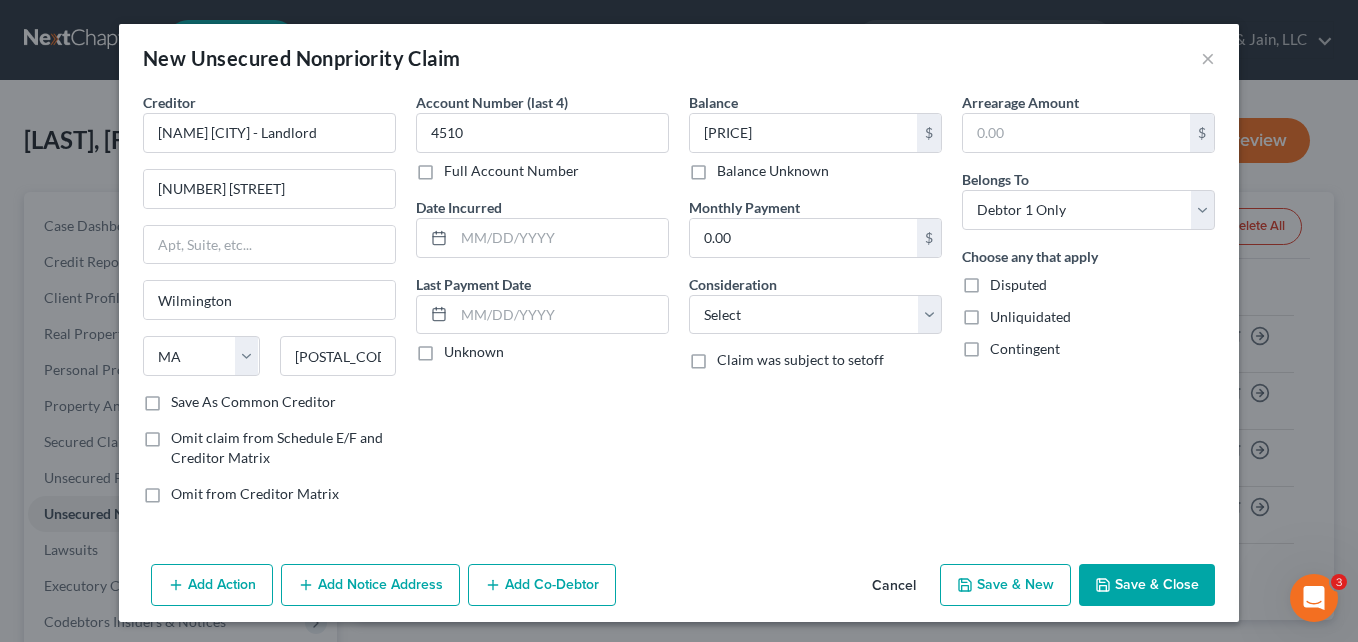 click on "Save & Close" at bounding box center (1147, 585) 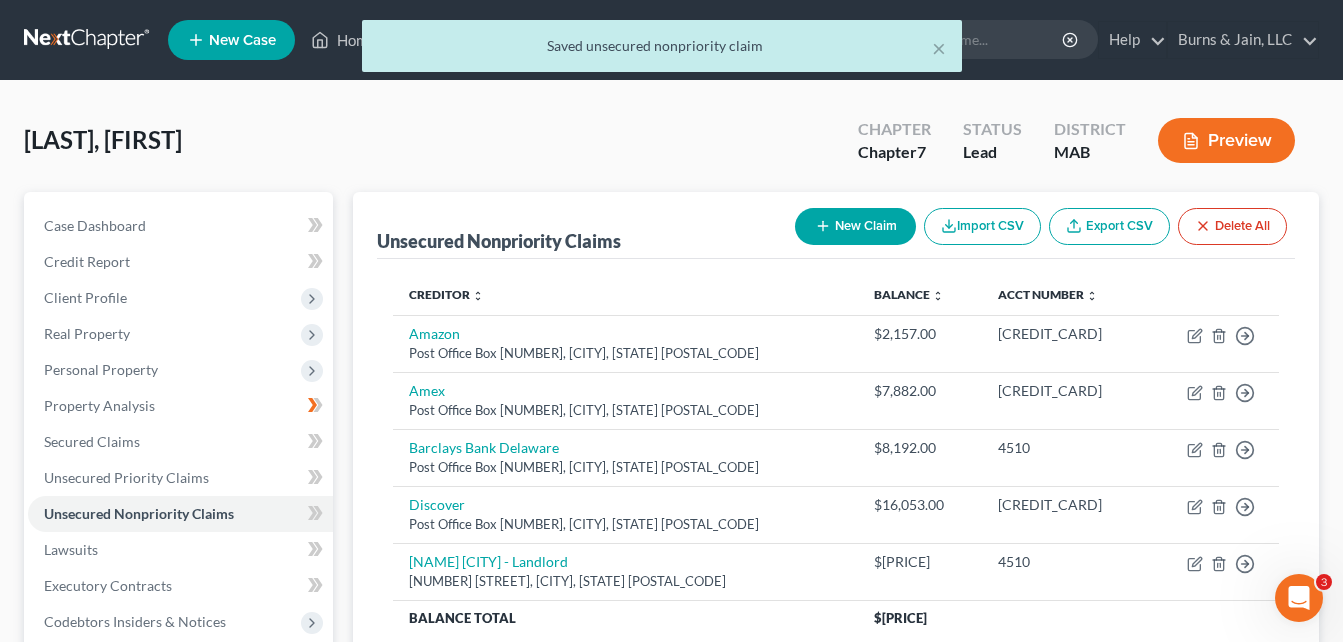 click on "×                     Saved unsecured nonpriority claim" at bounding box center [661, 51] 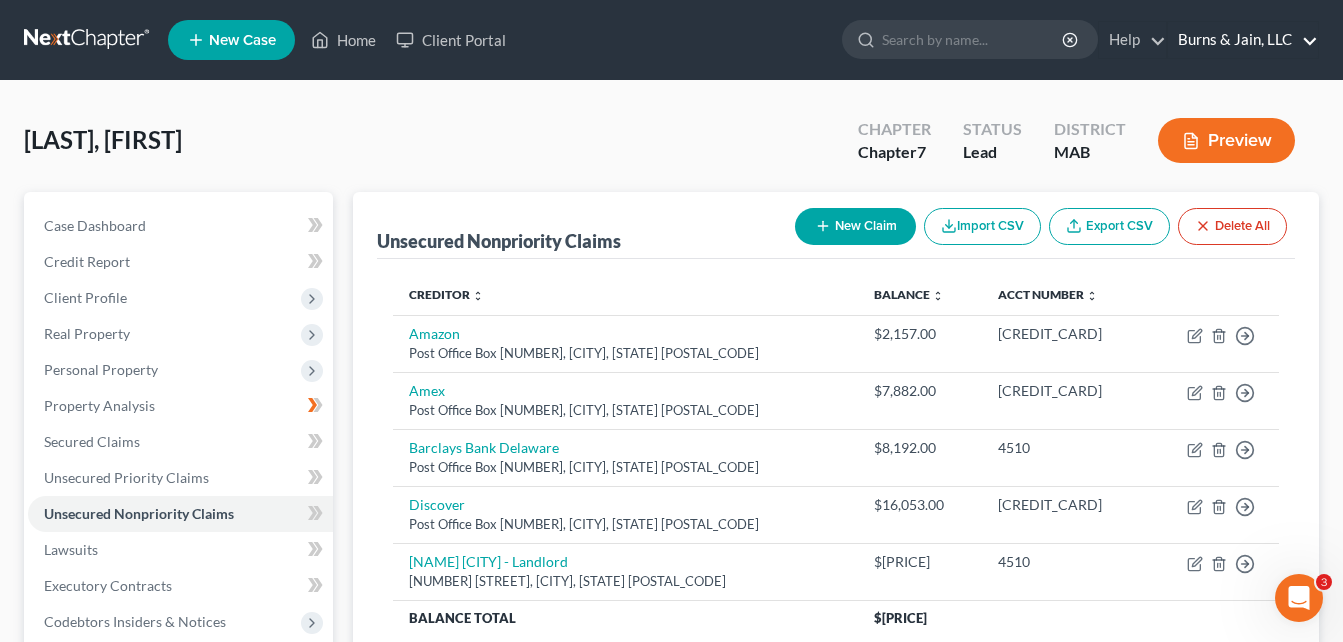 click on "Burns & Jain, LLC" at bounding box center (1243, 40) 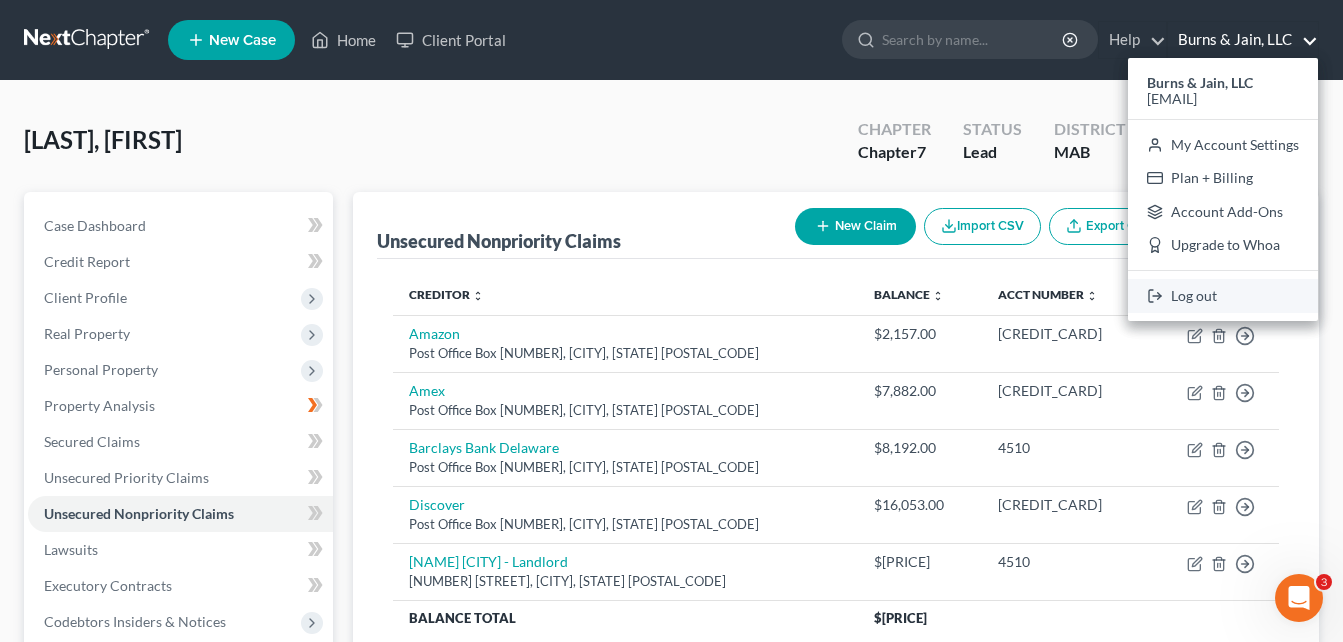 click on "Log out" at bounding box center [1223, 296] 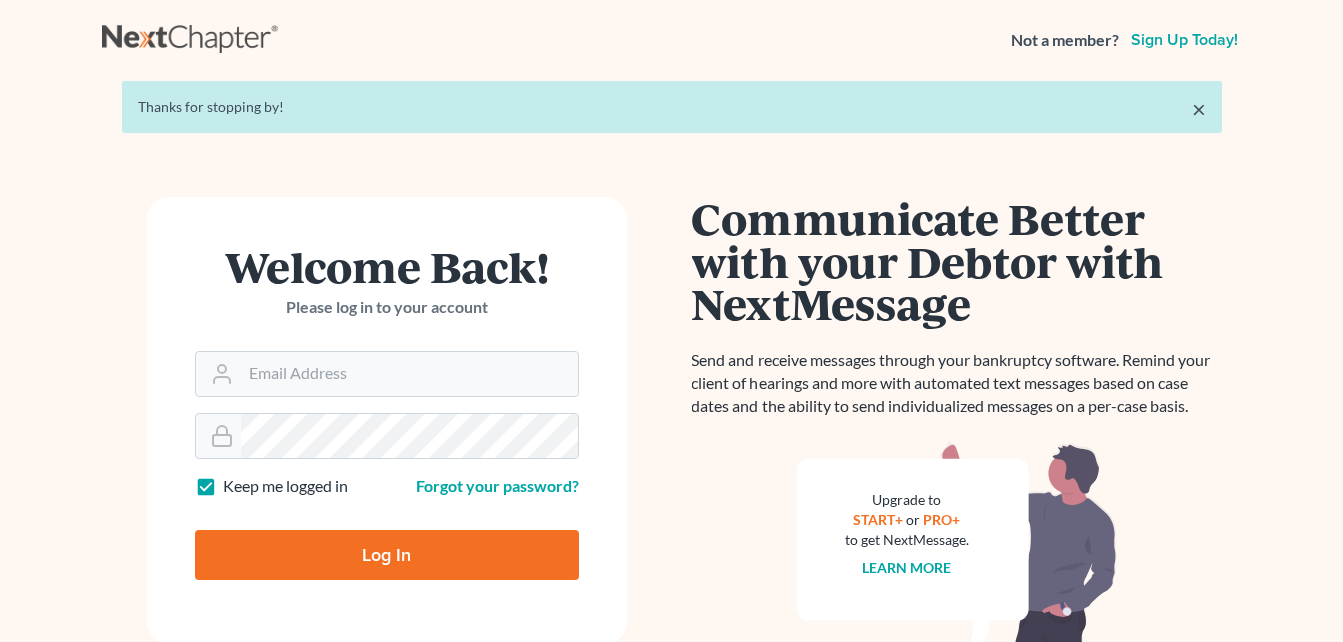 scroll, scrollTop: 0, scrollLeft: 0, axis: both 